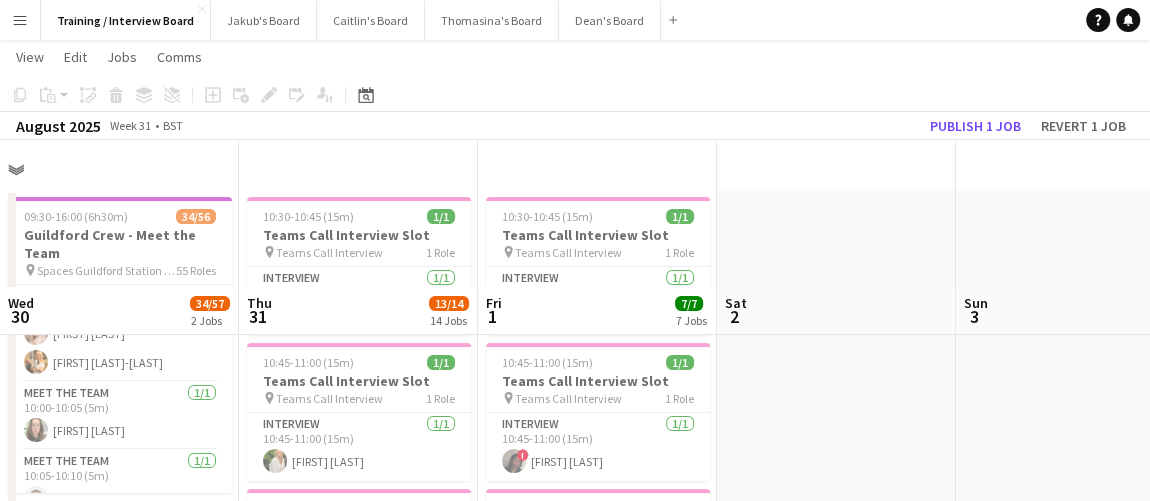 scroll, scrollTop: 181, scrollLeft: 0, axis: vertical 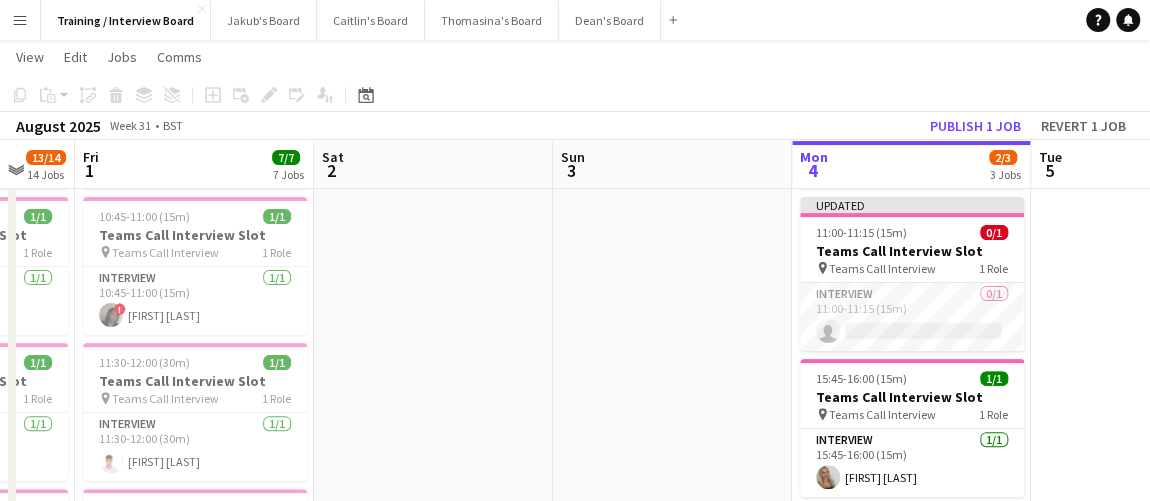 click on "Wed   30   34/57   2 Jobs   Thu   31   13/14   14 Jobs   Fri   1   7/7   7 Jobs   Sat   2   Sun   3   Mon   4   2/3   3 Jobs   Tue   5   Wed   6   20/56   1 Job   Thu   7   Fri   8      09:30-16:00 (6h30m)    34/56   Guildford Crew - Meet the Team
pin
Spaces Guildford Station View [POSTCODE]   55 Roles   Host / Hostess   2/2   09:30-16:00 (6h30m)
[FIRST] [LAST] [FIRST] [LAST]  Meet The Team   1/1   10:00-10:05 (5m)
[FIRST] [LAST]  Meet The Team   1/1   10:05-10:10 (5m)
[FIRST] [LAST]  Meet The Team   1/1   10:10-10:15 (5m)
[FIRST] [LAST]  Meet The Team   1/1   10:15-10:20 (5m)
[FIRST] [LAST]  Meet The Team   1/1   10:20-10:25 (5m)
! [FIRST] [LAST] [FIRST] [LAST]  Meet The Team   1/1   10:25-10:30 (5m)
[FIRST] [LAST]  Meet The Team   1/1   10:30-10:35 (5m)
[FIRST] [LAST]  Meet The Team   1/1   10:35-10:40 (5m)
[FIRST] [LAST]  Meet The Team   1/1   10:40-10:45 (5m)
[FIRST] [LAST]  Meet The Team   0/1   10:45-10:50 (5m)
single-neutral-actions" at bounding box center (575, 1303) 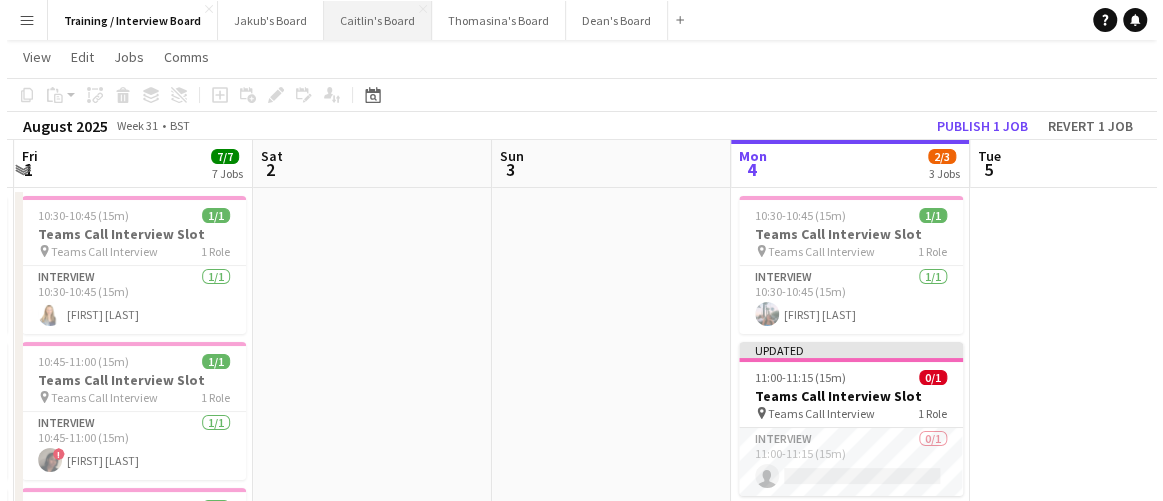 scroll, scrollTop: 0, scrollLeft: 0, axis: both 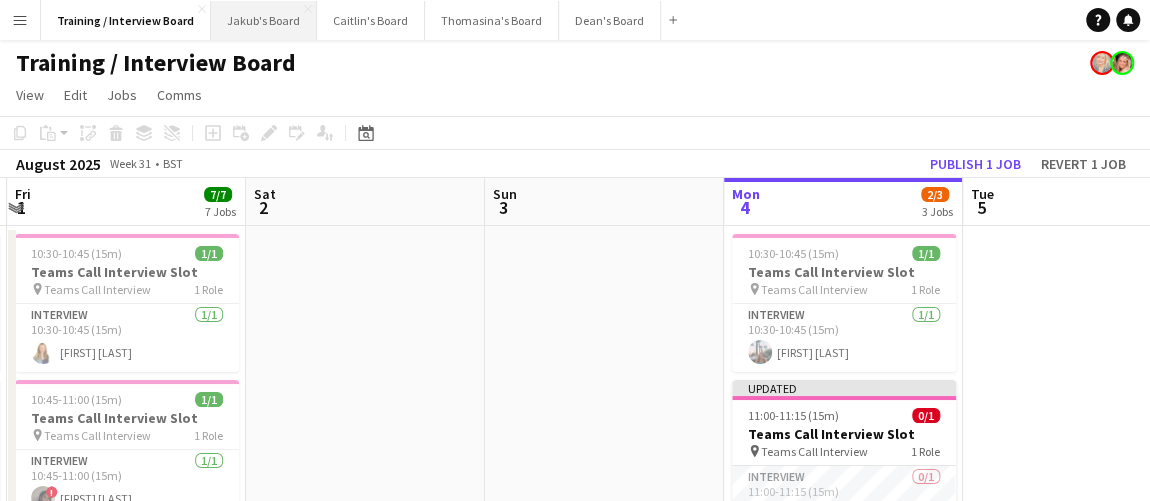 click on "Jakub's Board
Close" at bounding box center (264, 20) 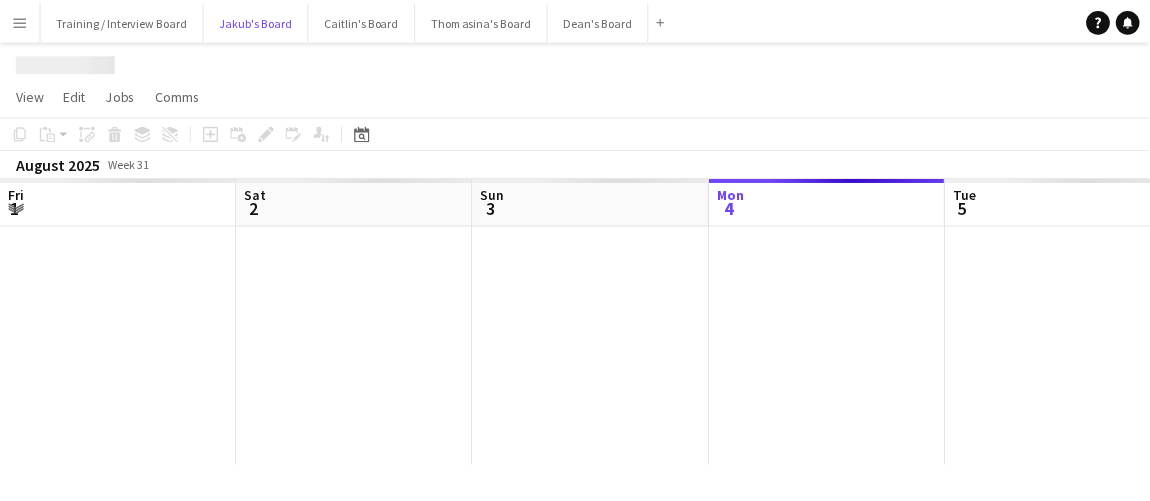 scroll, scrollTop: 0, scrollLeft: 478, axis: horizontal 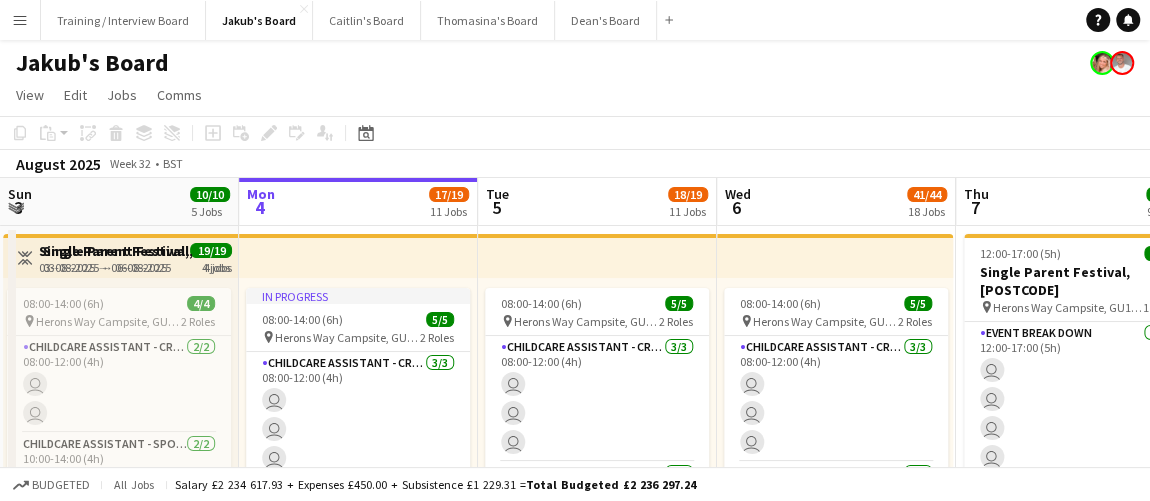 click on "Fri   1   18/18   9 Jobs   Sat   2   13/13   8 Jobs   Sun   3   10/10   5 Jobs   Mon   4   17/19   11 Jobs   Tue   5   18/19   11 Jobs   Wed   6   41/44   18 Jobs   Thu   7   17/17   9 Jobs   Fri   8   26/27   10 Jobs   Sat   9   15/17   4 Jobs   Sun   10   7/9   3 Jobs      10:30-15:30 (5h)    2/2   Single Parent Festival, [POSTAL_CODE]
pin
Herons Way Campsite, [POSTAL_CODE]   1 Role   TENT SET UP   2/2   10:30-15:30 (5h)
user
user
07:30-13:30 (6h)    1/1   Millbridge Court [POSTAL_CODE]
pin
Farnham, [POSTAL_CODE]   1 Role   Housekeeping   1/1   07:30-13:30 (6h)
user
07:30-11:30 (4h)    1/1   Millbridge Court [POSTAL_CODE]
pin
Farnham, [POSTAL_CODE]   1 Role   Housekeeping   1/1   07:30-11:30 (4h)
user
10:00-17:00 (7h)    1/1   Rivervale Barn & Catering - Yateley, [POSTAL_CODE]
pin" at bounding box center [575, 3083] 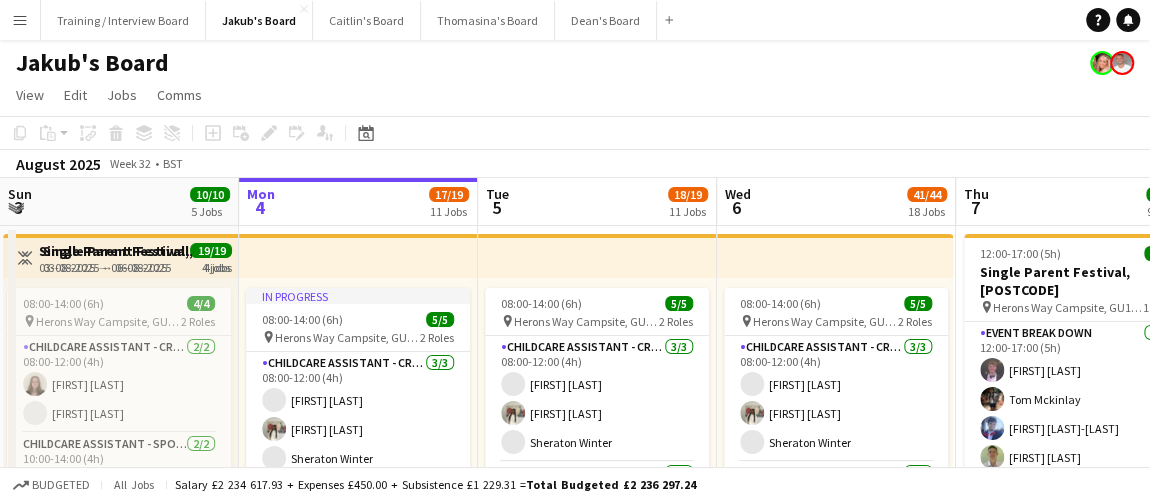 scroll, scrollTop: 0, scrollLeft: 749, axis: horizontal 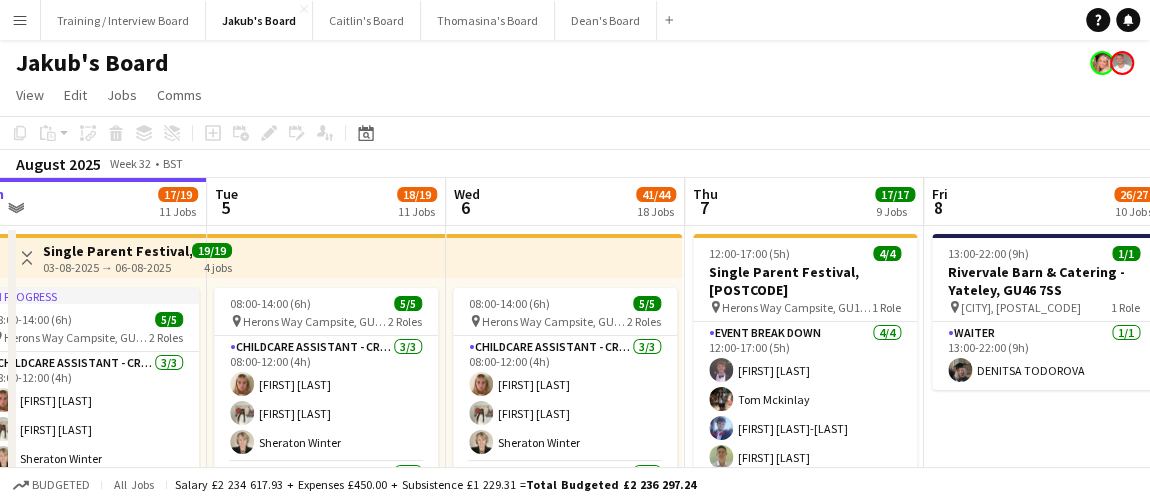 click on "13:00-22:00 (9h)    1/1   Rivervale Barn & Catering - Yateley, [POSTAL_CODE]
pin
Yateley, [POSTAL_CODE]   1 Role   Waiter   1/1   13:00-22:00 (9h)
[FIRST] [LAST]" at bounding box center (1043, 985) 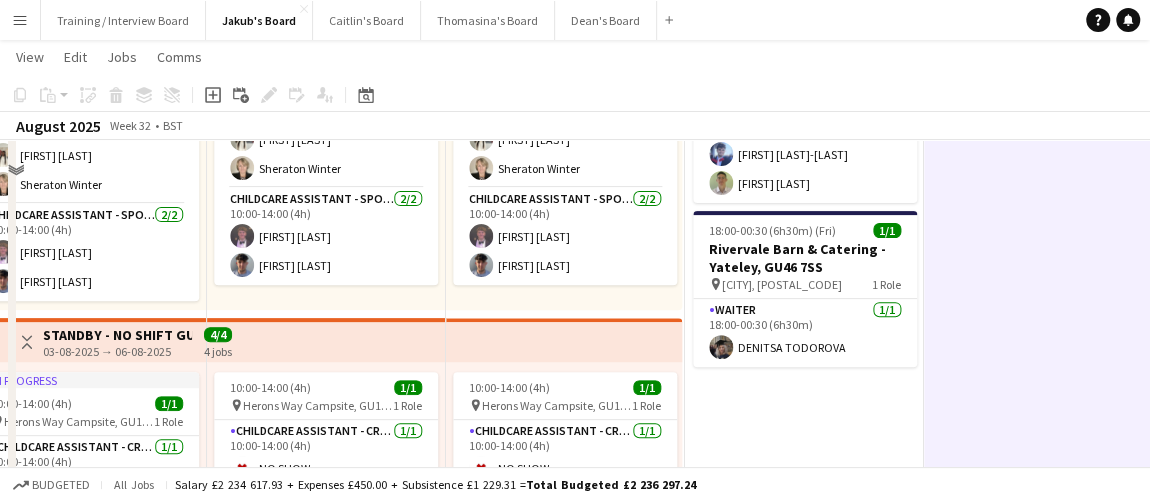 scroll, scrollTop: 90, scrollLeft: 0, axis: vertical 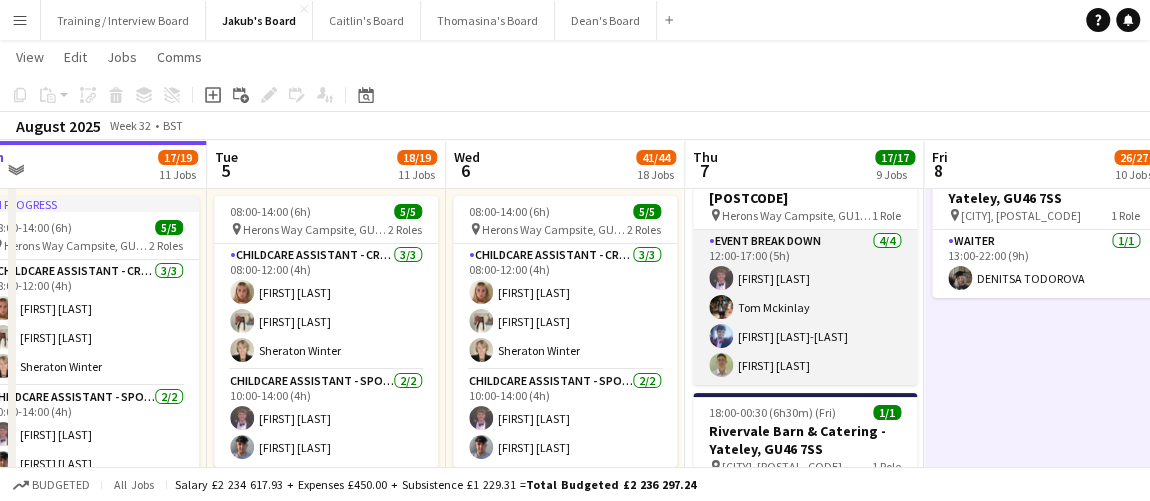 click on "EVENT BREAK DOWN   4/4   12:00-17:00 (5h)
[FIRST] [LAST] [FIRST] [LAST] [FIRST] [LAST] [FIRST] [LAST]" at bounding box center (805, 307) 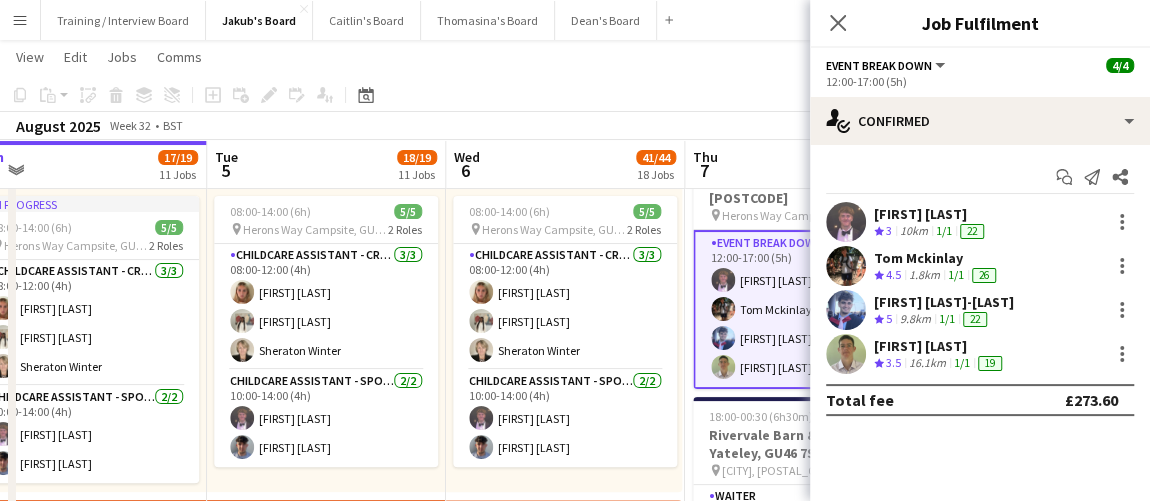 click on "Start chat
Send notification
Share
[FIRST] [LAST]
Crew rating
3   10km  1/1  22   [FIRST] [LAST]
Crew rating
4.5   1.8km  1/1  26   [FIRST] [LAST]
Crew rating
5   9.8km  1/1  22   [FIRST] [LAST]
Crew rating
3.5   16.1km  1/1  19   Total fee   £273.60" at bounding box center (980, 288) 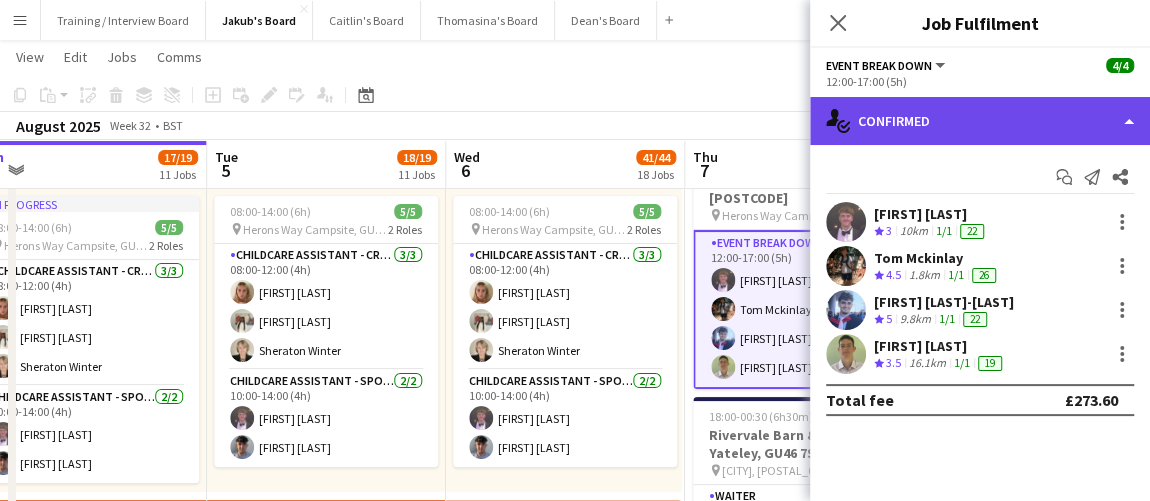 click on "single-neutral-actions-check-2
Confirmed" 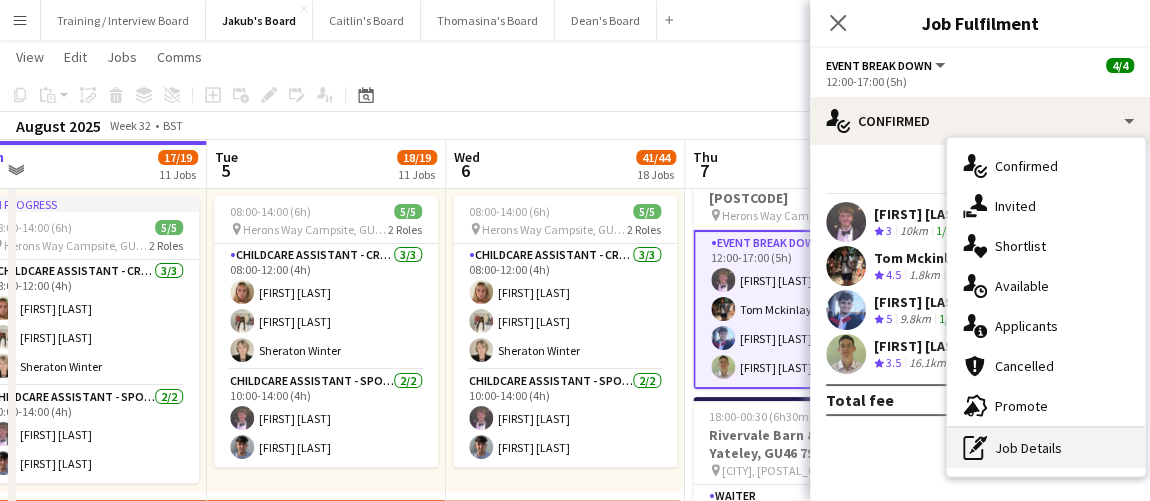 click on "pen-write
Job Details" at bounding box center (1046, 448) 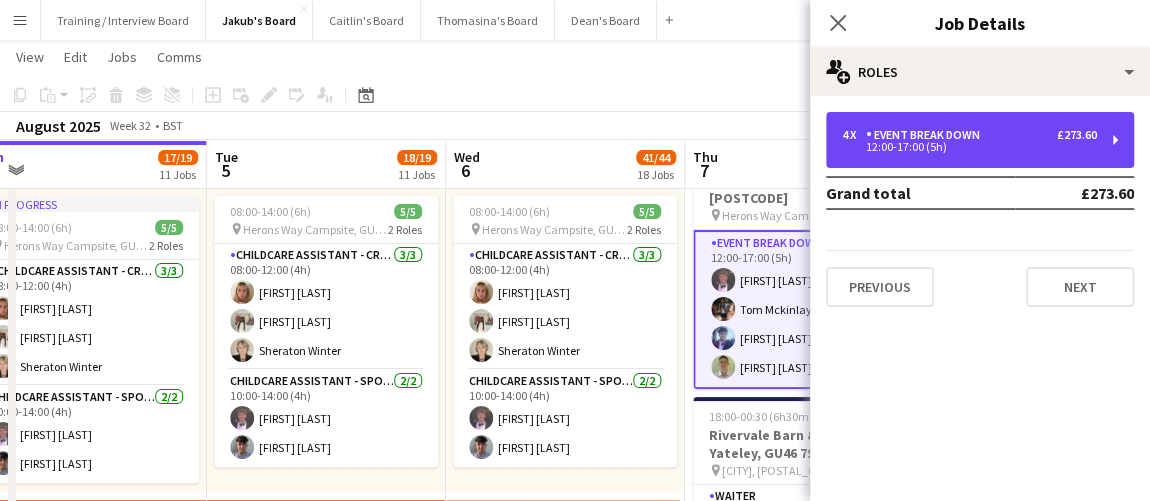 click on "4 x   EVENT BREAK DOWN   £273.60   12:00-17:00 (5h)" at bounding box center (980, 140) 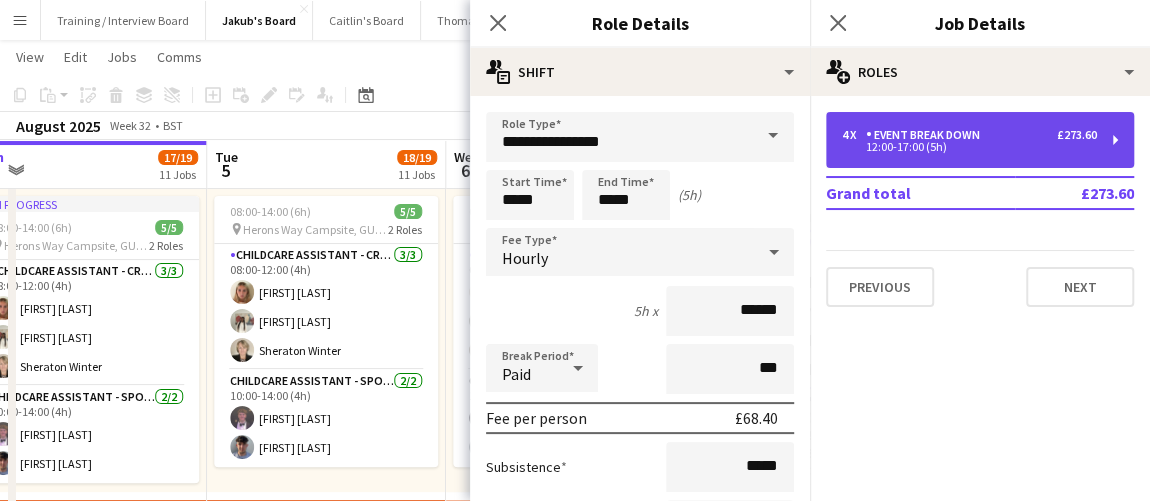 click on "12:00-17:00 (5h)" at bounding box center (969, 147) 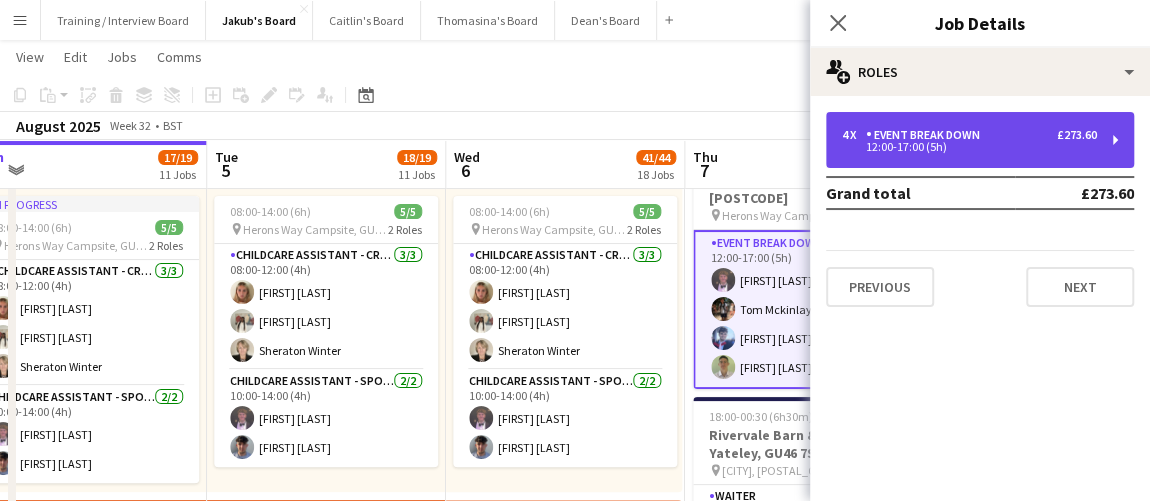 click on "12:00-17:00 (5h)" at bounding box center [969, 147] 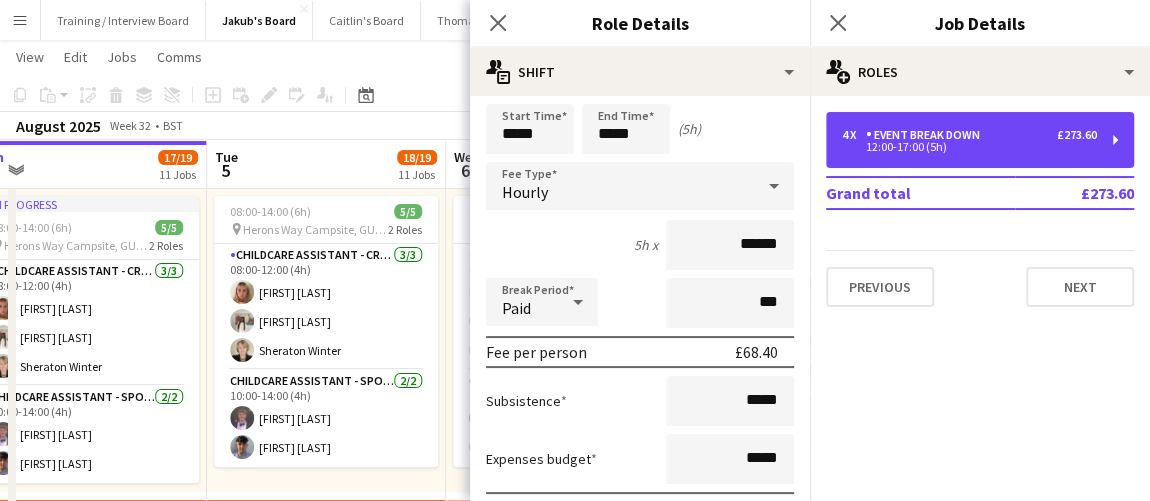 scroll, scrollTop: 90, scrollLeft: 0, axis: vertical 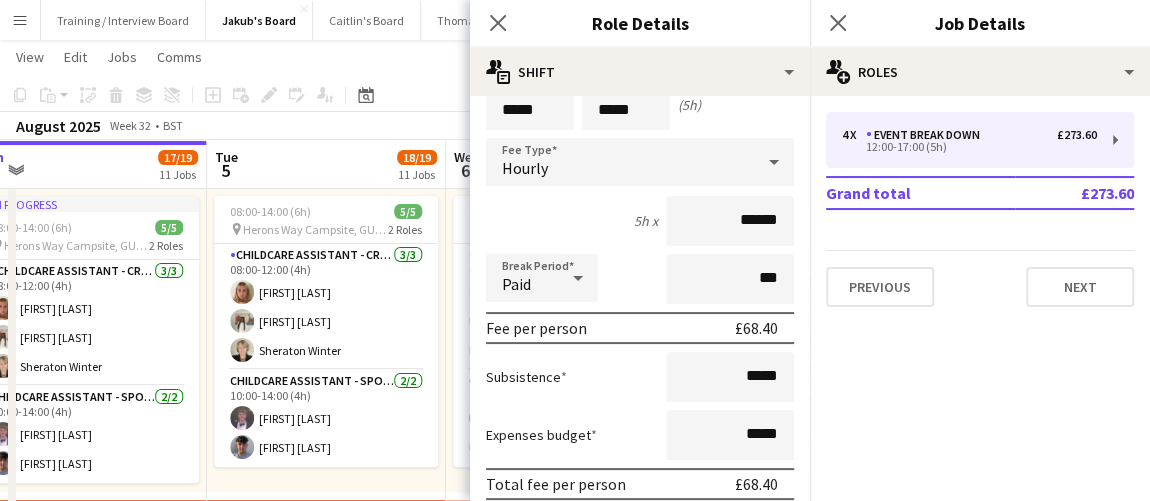 click on "View  Day view expanded Day view collapsed Month view Date picker Jump to today Expand Linked Jobs Collapse Linked Jobs  Edit  Copy Ctrl+C  Paste  Without Crew Ctrl+V With Crew Ctrl+Shift+V Paste as linked job  Group  Group Ungroup  Jobs  New Job Edit Job Delete Job New Linked Job Edit Linked Jobs Job fulfilment Promote Role Copy Role URL  Comms  Notify confirmed crew Create chat" 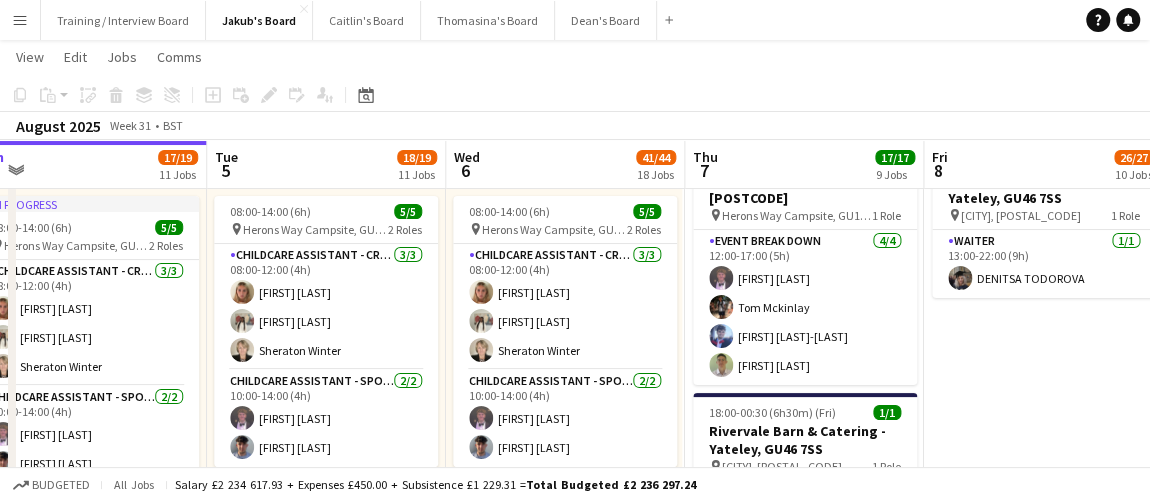 scroll, scrollTop: 0, scrollLeft: 603, axis: horizontal 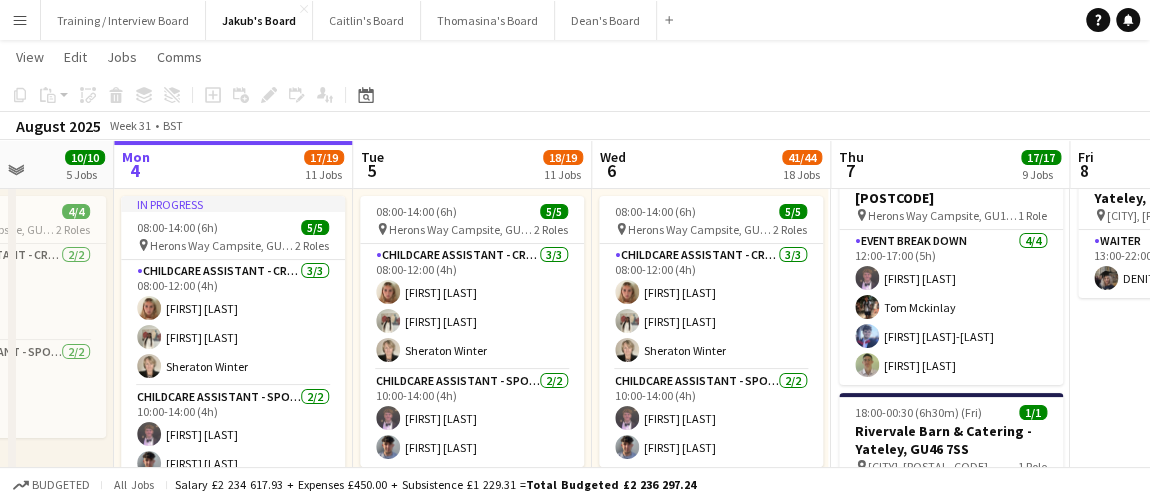 drag, startPoint x: 1001, startPoint y: 400, endPoint x: 1147, endPoint y: 383, distance: 146.98639 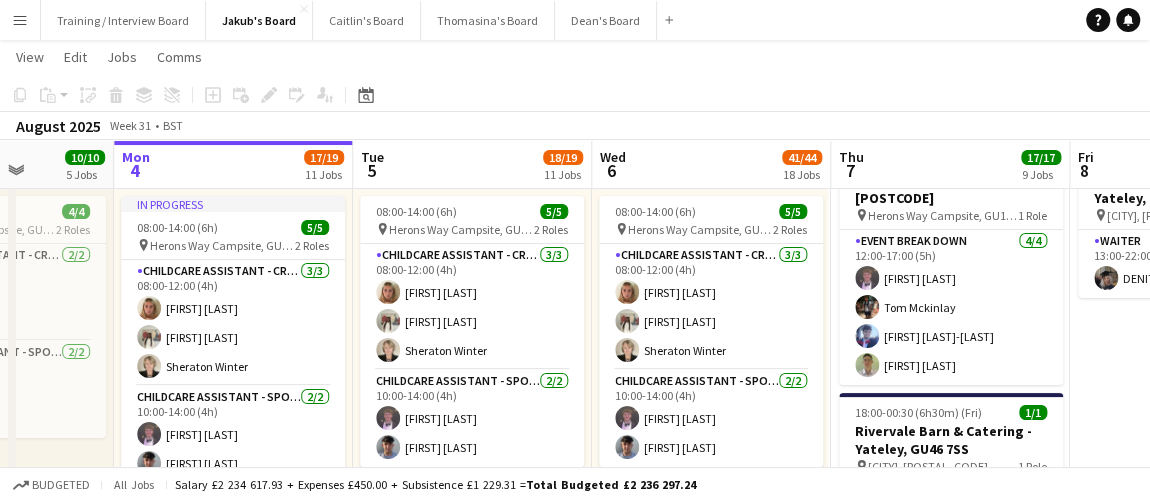 click on "View  Day view expanded Day view collapsed Month view Date picker Jump to today Expand Linked Jobs Collapse Linked Jobs  Edit  Copy Ctrl+C  Paste  Without Crew Ctrl+V With Crew Ctrl+Shift+V Paste as linked job  Group  Group Ungroup  Jobs  New Job Edit Job Delete Job New Linked Job Edit Linked Jobs Job fulfilment Promote Role Copy Role URL  Comms  Notify confirmed crew Create chat" 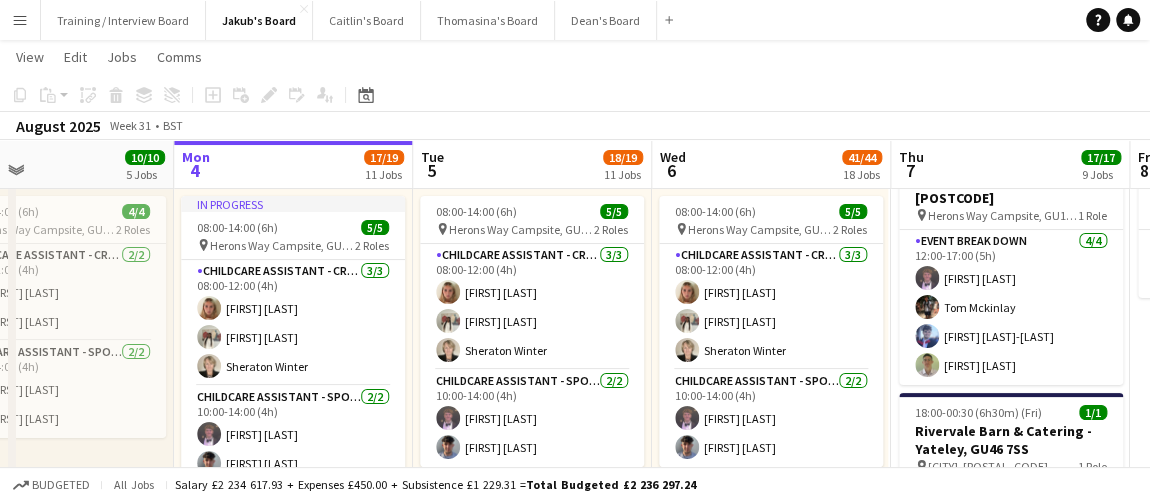 drag, startPoint x: 78, startPoint y: 464, endPoint x: 146, endPoint y: 466, distance: 68.0294 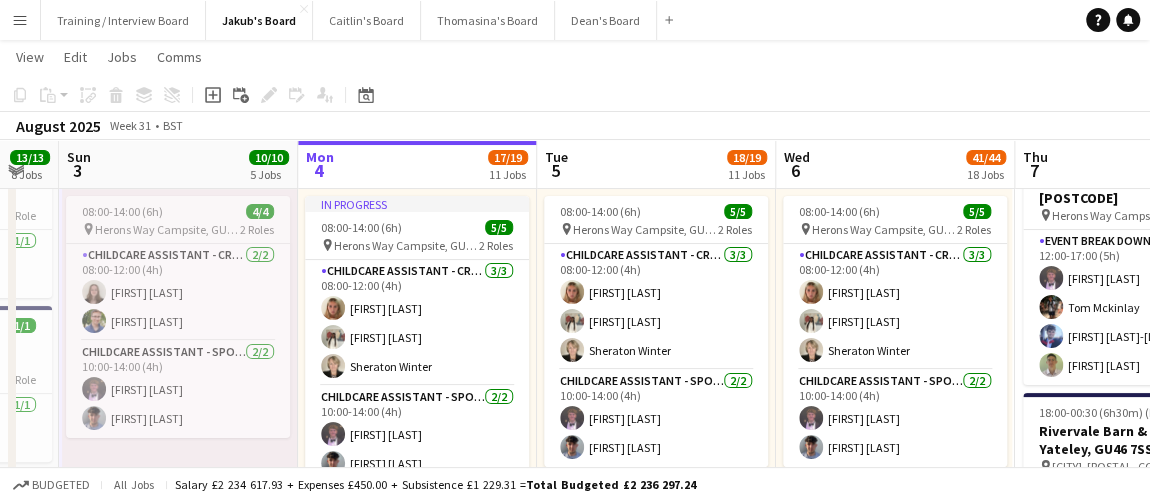 drag, startPoint x: 116, startPoint y: 451, endPoint x: 322, endPoint y: 455, distance: 206.03883 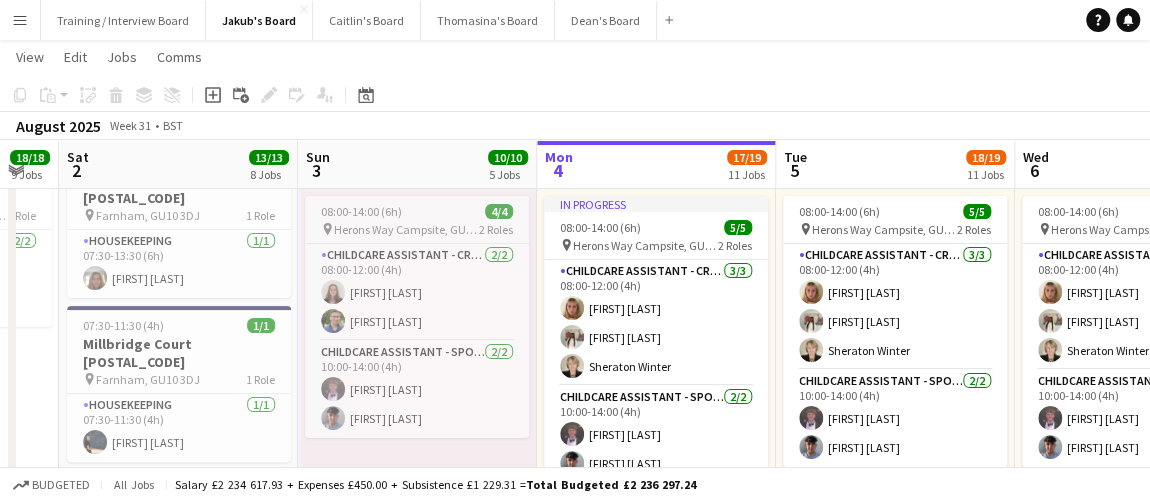 scroll, scrollTop: 0, scrollLeft: 575, axis: horizontal 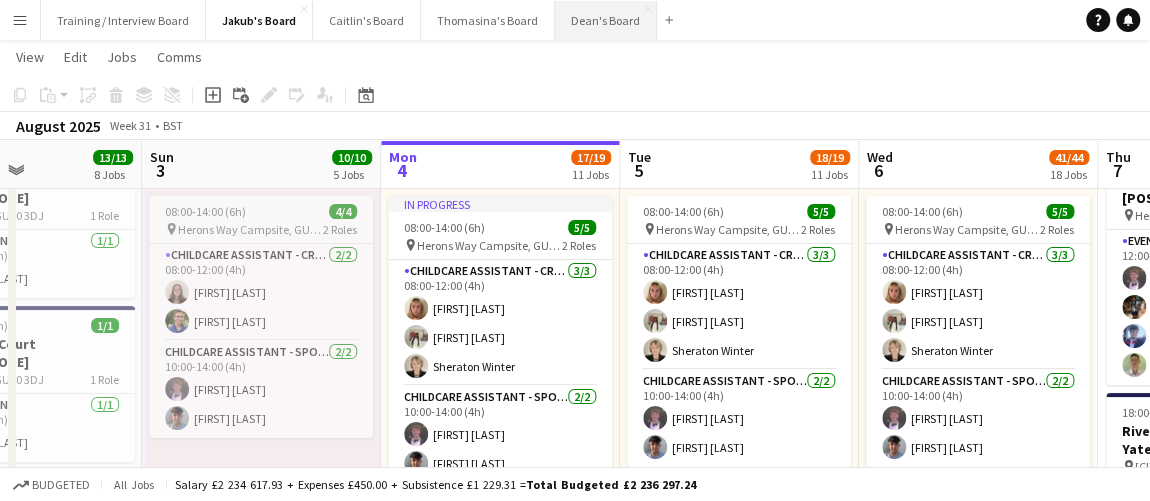 click on "Dean's Board
Close" at bounding box center [606, 20] 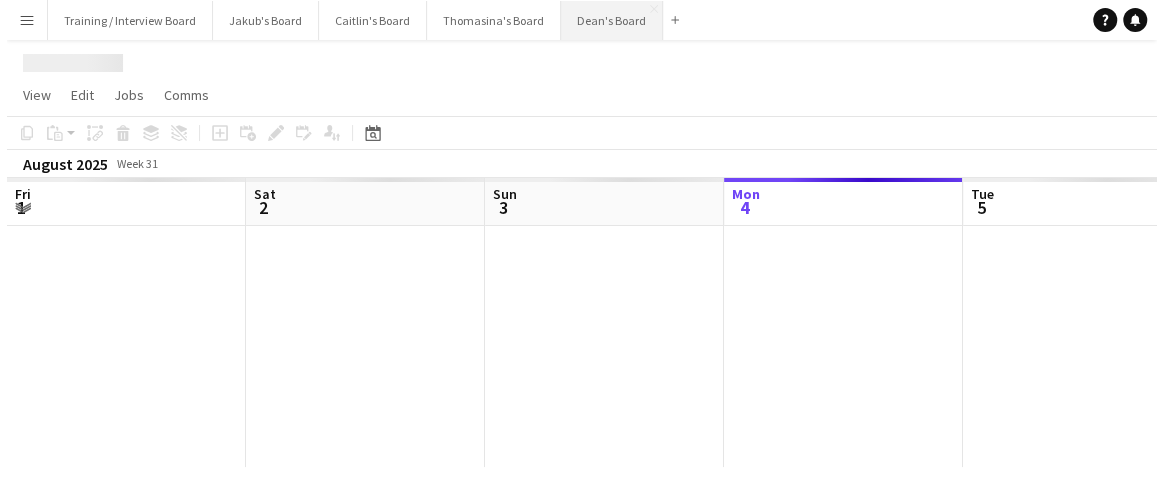 scroll, scrollTop: 0, scrollLeft: 0, axis: both 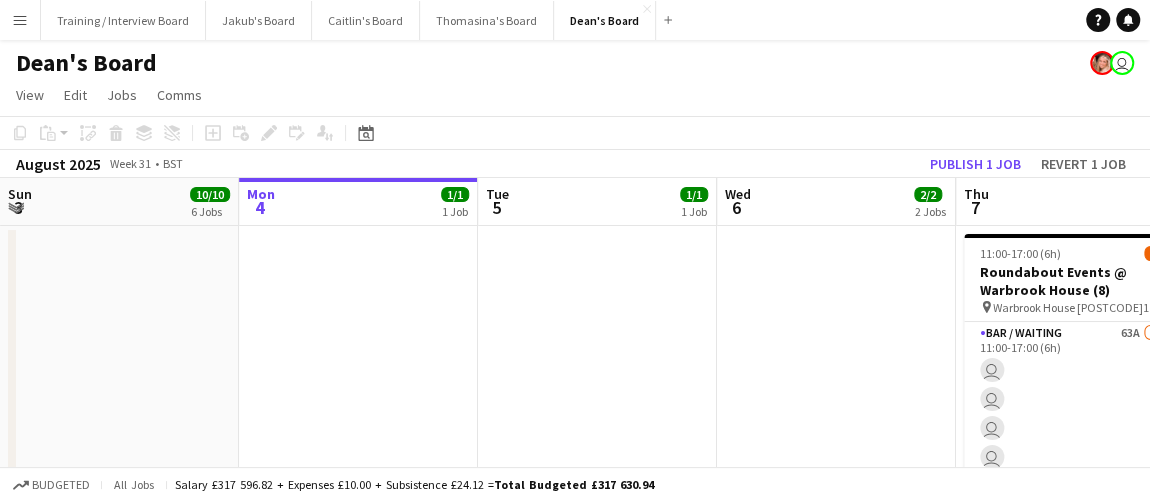 click on "View  Day view expanded Day view collapsed Month view Date picker Jump to today Expand Linked Jobs Collapse Linked Jobs  Edit  Copy Ctrl+C  Paste  Without Crew Ctrl+V With Crew Ctrl+Shift+V Paste as linked job  Group  Group Ungroup  Jobs  New Job Edit Job Delete Job New Linked Job Edit Linked Jobs Job fulfilment Promote Role Copy Role URL  Comms  Notify confirmed crew Create chat" 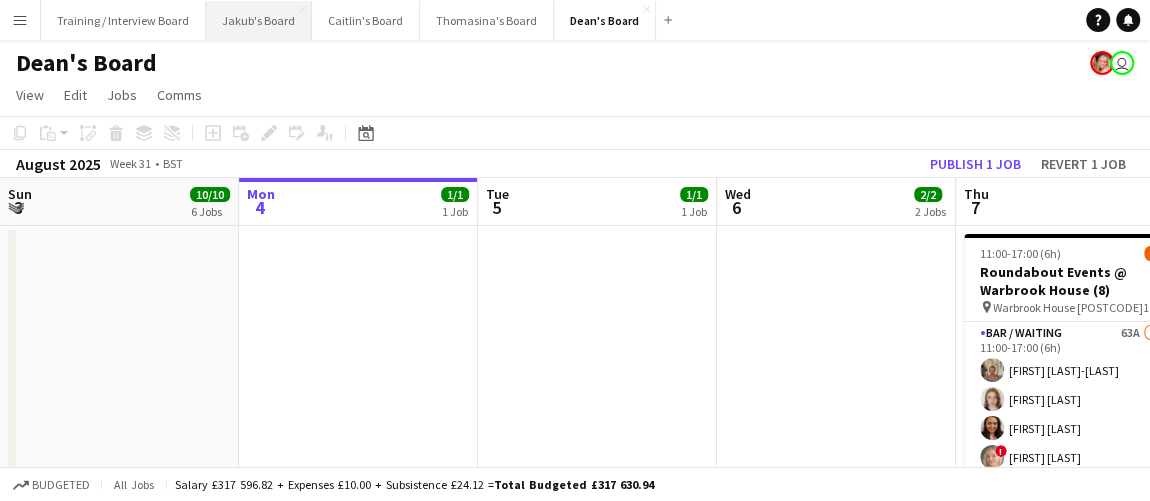 click on "Jakub's Board
Close" at bounding box center [259, 20] 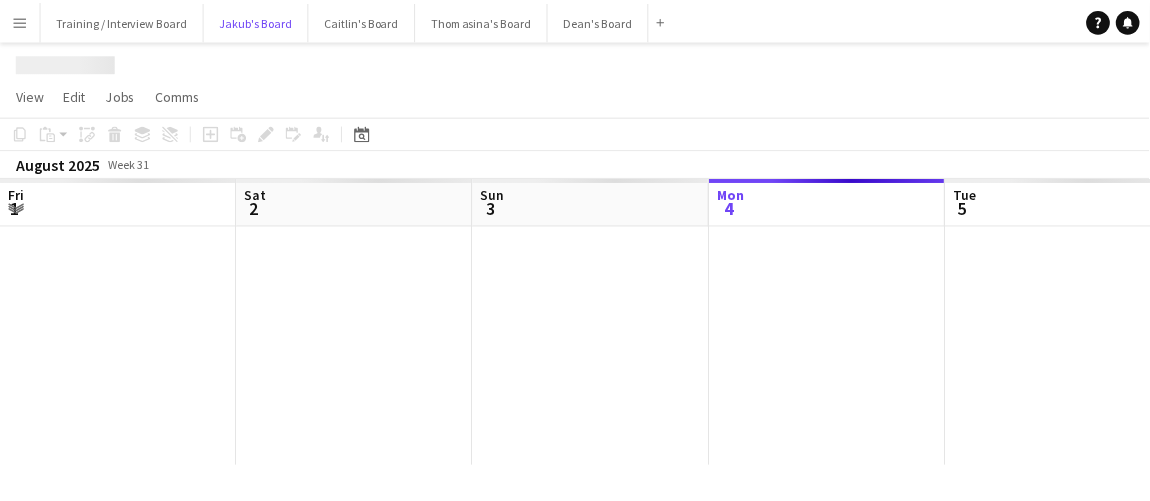 scroll, scrollTop: 0, scrollLeft: 478, axis: horizontal 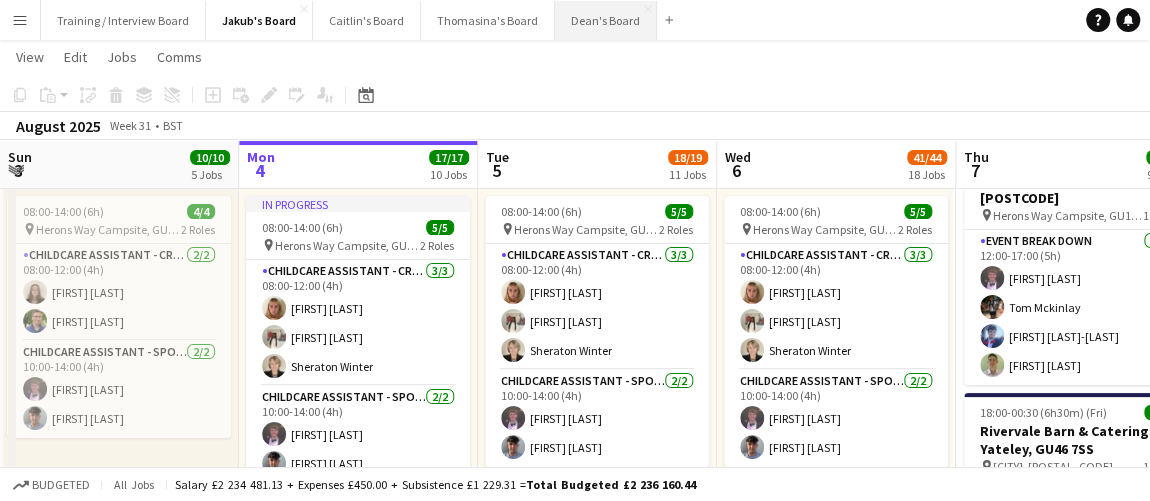 click on "Dean's Board
Close" at bounding box center (606, 20) 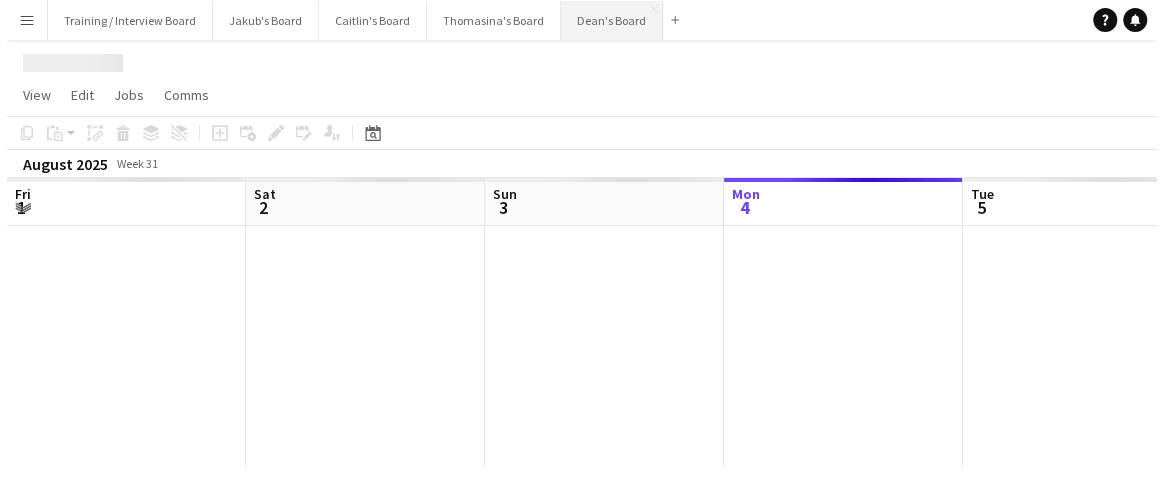 scroll, scrollTop: 0, scrollLeft: 0, axis: both 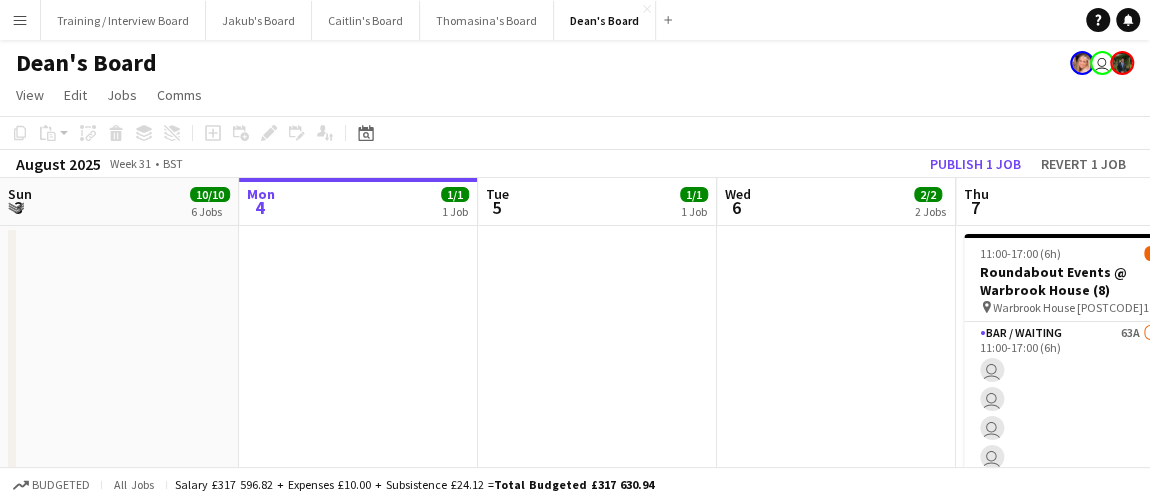click on "Fri   1   97/99   14 Jobs   Sat   2   123/128   20 Jobs   Sun   3   10/10   6 Jobs   Mon   4   1/1   1 Job   Tue   5   1/1   1 Job   Wed   6   2/2   2 Jobs   Thu   7   9/17   4 Jobs   Fri   8   3/11   2 Jobs   Sat   9   4/13   3 Jobs   Sun   10   3/5   1 Job
Toggle View
Kerb @ Goodwood Qatar Festival  01-08-2025 → 02-08-2025   18/18   4 jobs      10:30-20:30 (10h)    9/9
pin
Goodwood Qatar Festival   2 Roles   BARSTAFF   5/5   10:30-20:30 (10h)
user
user
user
user
user
BARSTAFF   4/4   10:30-20:30 (10h)
user
user
user
user
pin
Goodwood Qatar Festival
Toggle View
Kerb @ Goodwood Qatar Festival  01-08-2025 → 02-08-2025   4/4" at bounding box center (575, 2833) 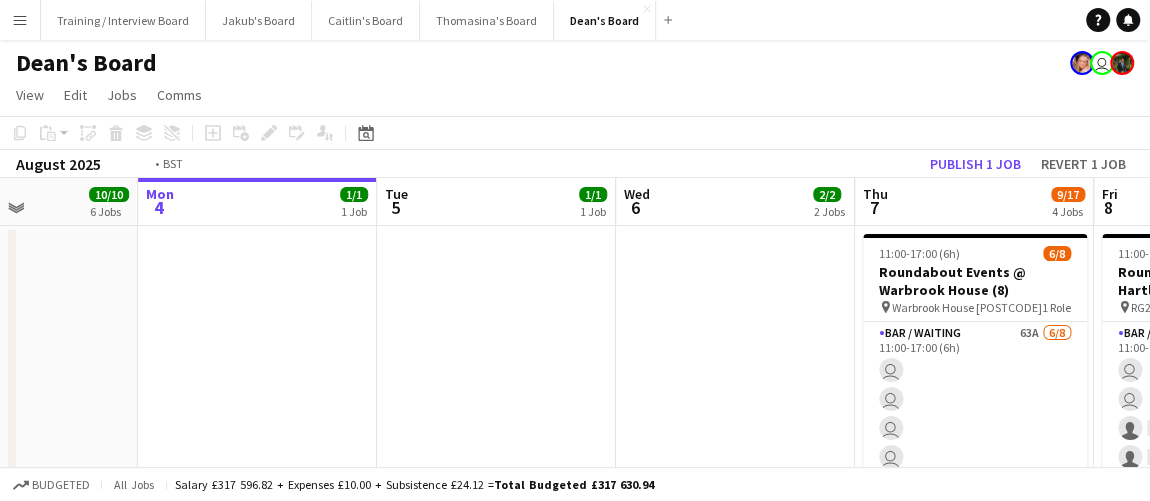 drag, startPoint x: 493, startPoint y: 389, endPoint x: 423, endPoint y: 381, distance: 70.45566 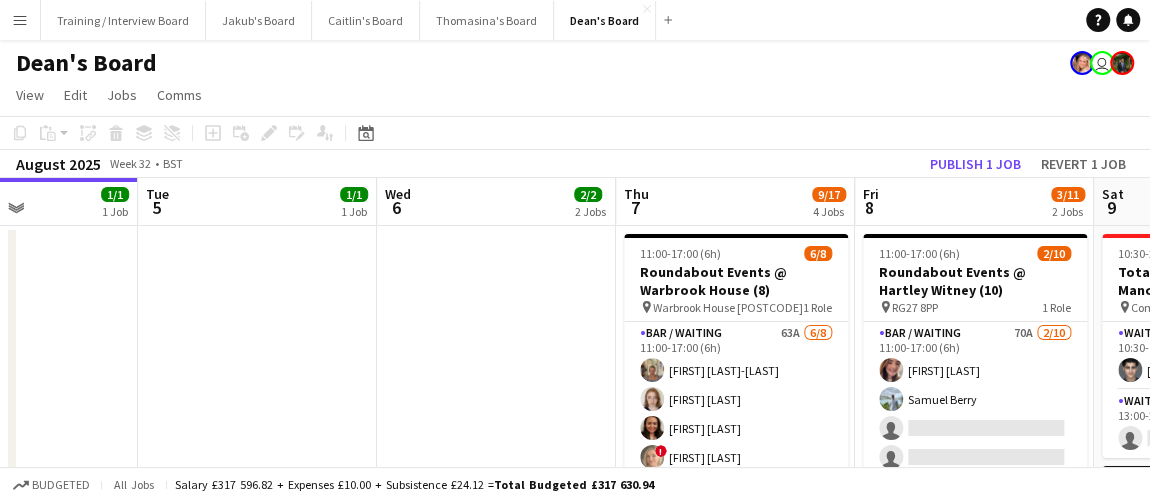 scroll, scrollTop: 72, scrollLeft: 0, axis: vertical 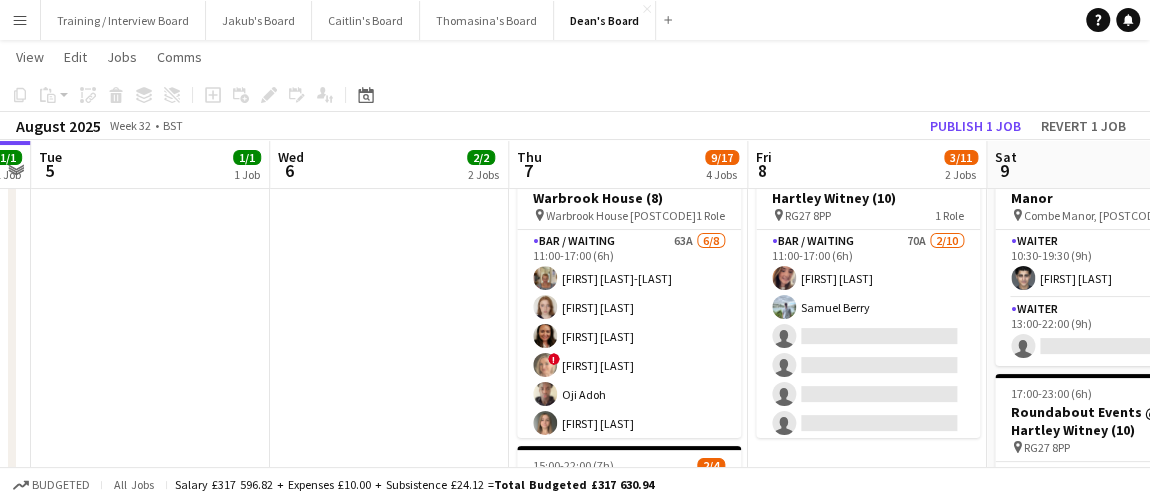 drag, startPoint x: 426, startPoint y: 382, endPoint x: 338, endPoint y: 395, distance: 88.95505 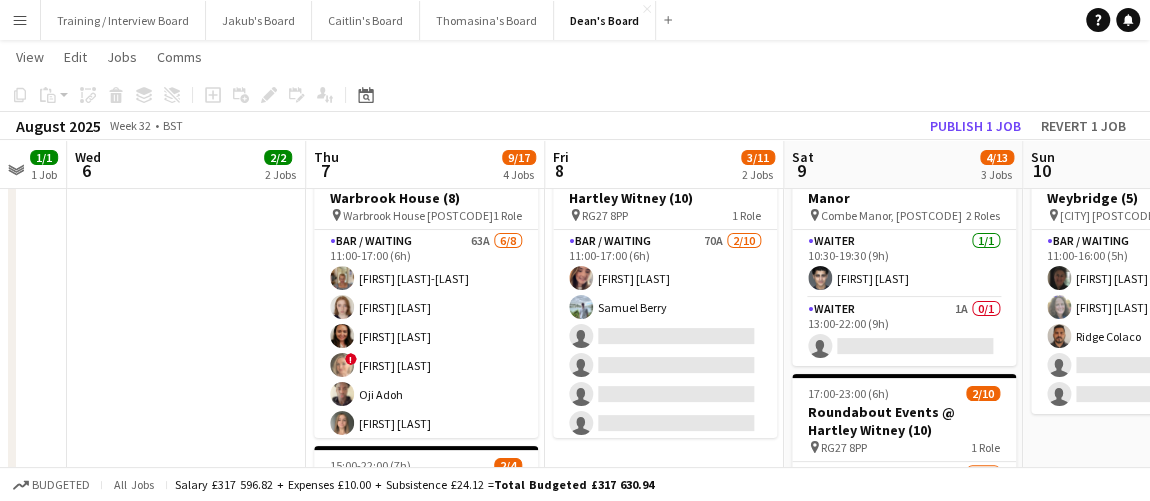 scroll, scrollTop: 0, scrollLeft: 778, axis: horizontal 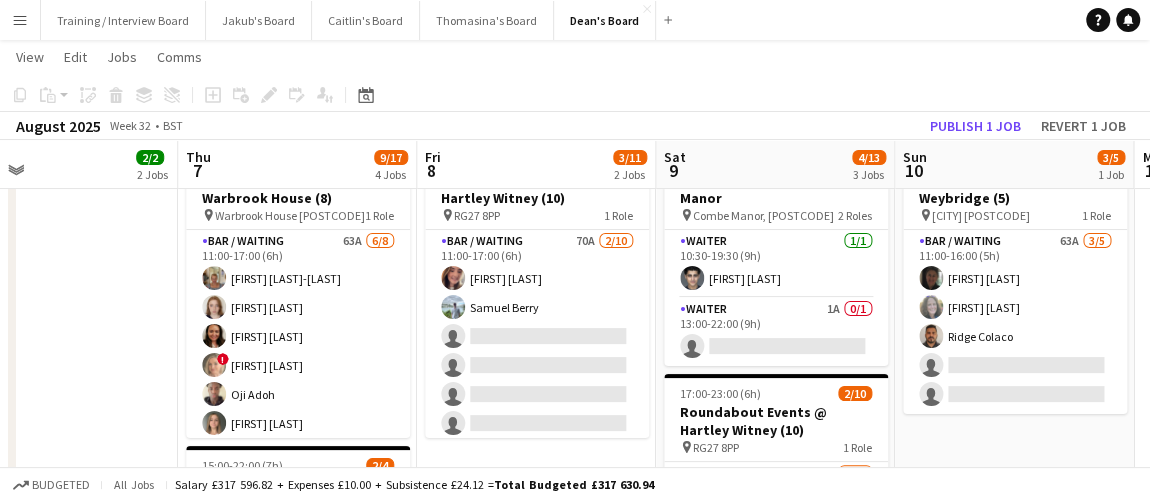 drag, startPoint x: 546, startPoint y: 417, endPoint x: 418, endPoint y: 412, distance: 128.09763 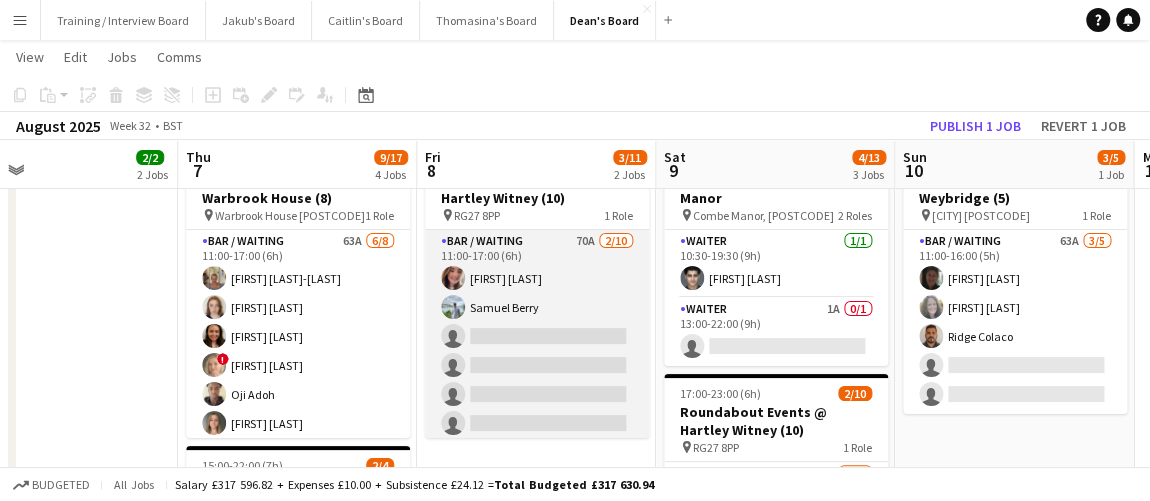 click on "Bar / Waiting    70A   2/10   11:00-17:00 (6h)
[FIRST] [LAST] [FIRST] [LAST]
single-neutral-actions
single-neutral-actions
single-neutral-actions
single-neutral-actions
single-neutral-actions
single-neutral-actions
single-neutral-actions
single-neutral-actions" at bounding box center [537, 394] 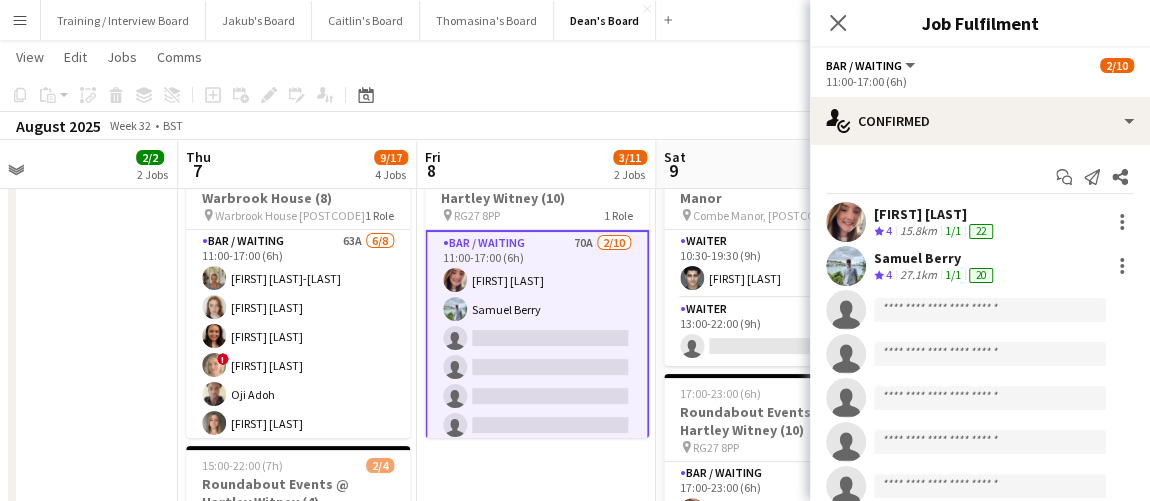 click on "Sun   3   10/10   6 Jobs   Mon   4   1/1   1 Job   Tue   5   1/1   1 Job   Wed   6   2/2   2 Jobs   Thu   7   9/17   4 Jobs   Fri   8   3/11   2 Jobs   Sat   9   4/13   3 Jobs   Sun   10   3/5   1 Job   Mon   11   Tue   12      12:00-16:00 (4h)    1/1
pin
Farnham, [POSTCODE]   1 Role   CAFE ASSISTANT & WAITER   1/1   12:00-16:00 (4h)
[FIRST] [LAST]     10:00-16:30 (6h30m)    1/1
pin
Farnham, [POSTCODE]   1 Role   Barista   1/1   10:00-16:30 (6h30m)
[FIRST] [LAST]     12:00-20:00 (8h)    2/2   Third Monkey (7)
pin
Third Monkey- 46 South St   1 Role   Runner   2/2   12:00-20:00 (8h)
[FIRST] [LAST] [FIRST] [LAST]     11:00-17:00 (6h)    6/8   Roundabout Events @ Warbrook House (8)
pin
Warbrook House [POSTCODE]   1 Role   Bar / Waiting    63A   6/8   11:00-17:00 (6h)
[FIRST] [LAST] [FIRST] [LAST] [FIRST] [LAST] ! [FIRST] [LAST]" at bounding box center [575, 2692] 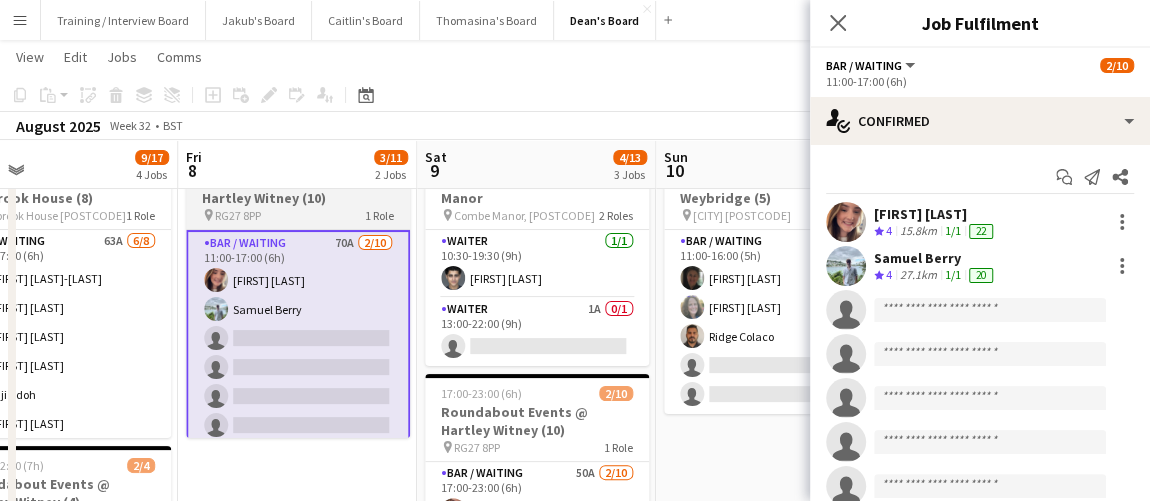 scroll, scrollTop: 0, scrollLeft: 607, axis: horizontal 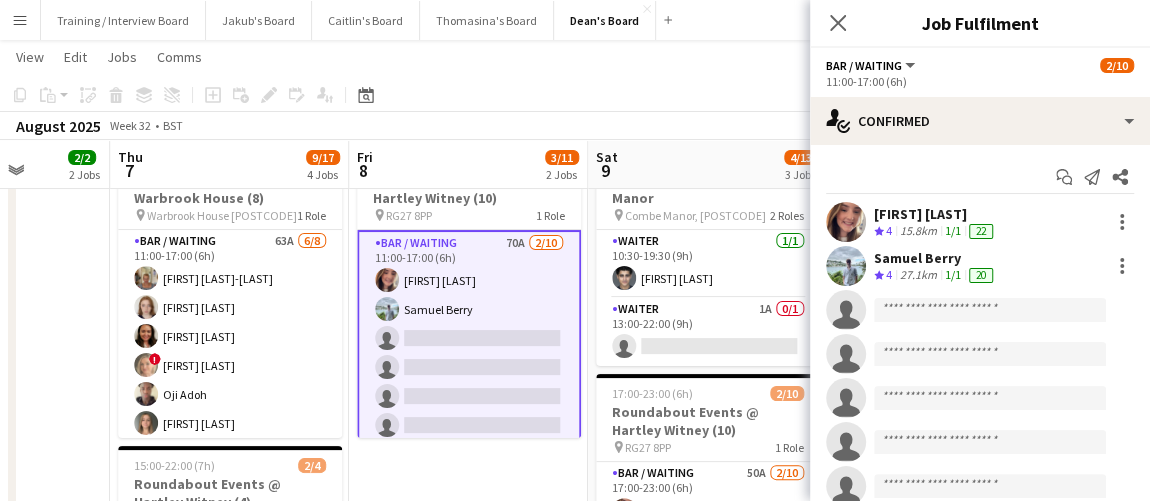 click on "Bar / Waiting    70A   2/10   11:00-17:00 (6h)
[FIRST] [LAST] [FIRST] [LAST]
single-neutral-actions
single-neutral-actions
single-neutral-actions
single-neutral-actions
single-neutral-actions
single-neutral-actions
single-neutral-actions
single-neutral-actions" at bounding box center (469, 396) 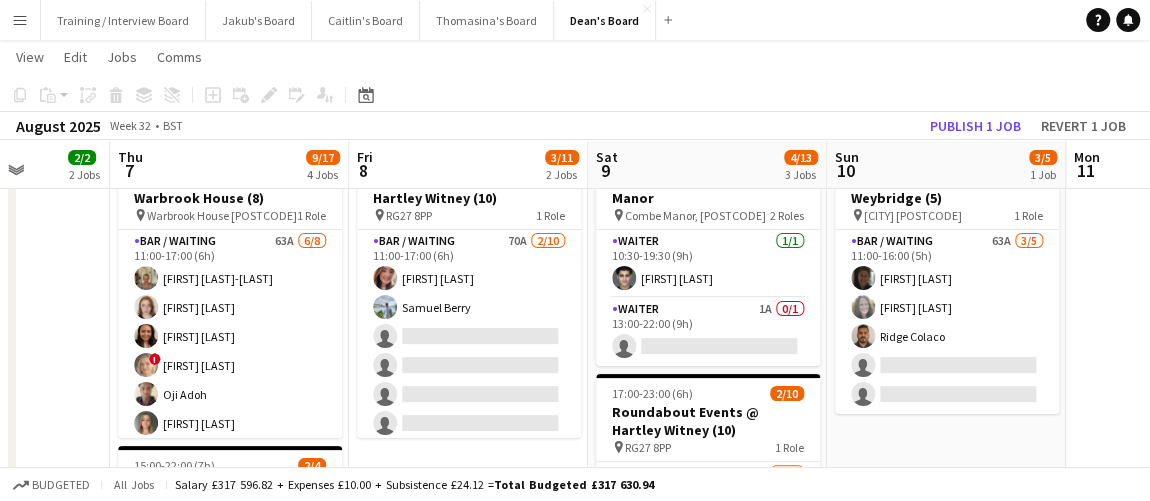 click on "Budgeted   All jobs   Salary £317 596.82 + Expenses £10.00 + Subsistence £24.12 =   Total Budgeted £317 630.94" 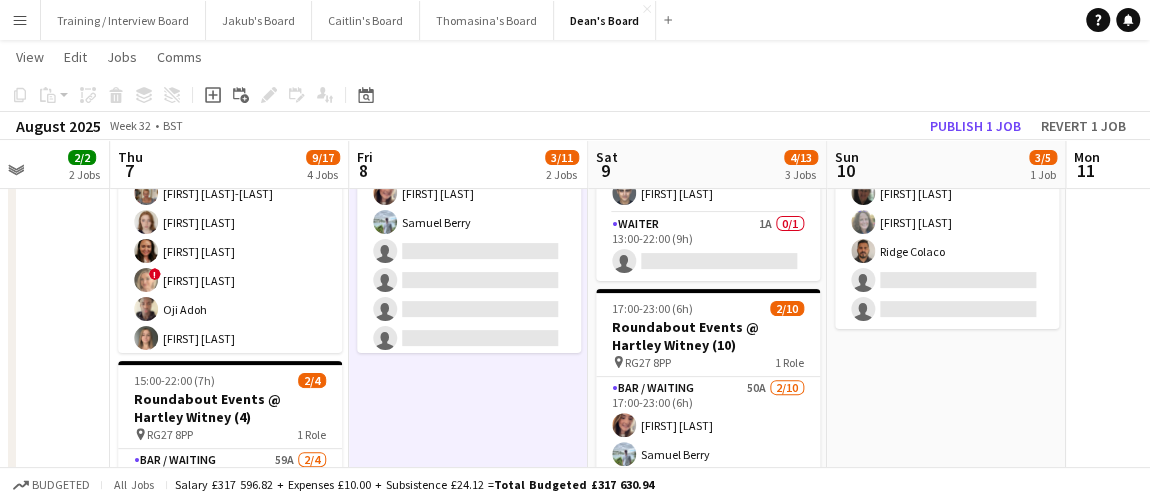 scroll, scrollTop: 90, scrollLeft: 0, axis: vertical 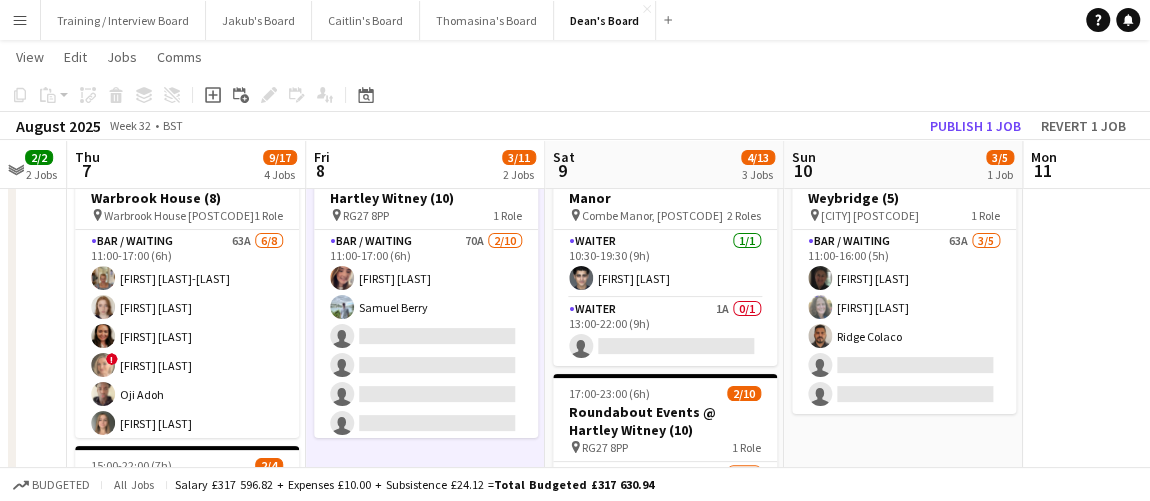 drag, startPoint x: 909, startPoint y: 448, endPoint x: 866, endPoint y: 449, distance: 43.011627 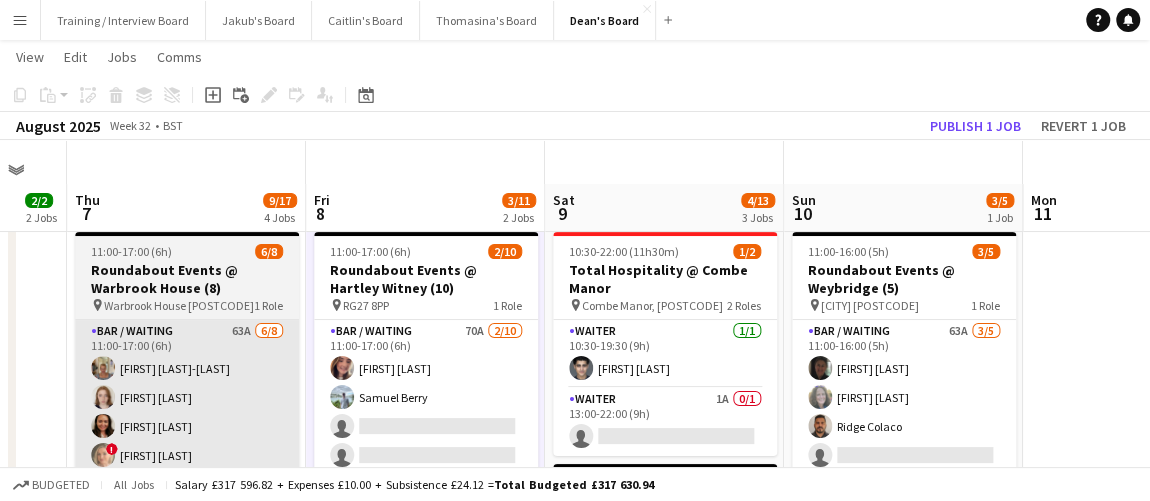 scroll, scrollTop: 90, scrollLeft: 0, axis: vertical 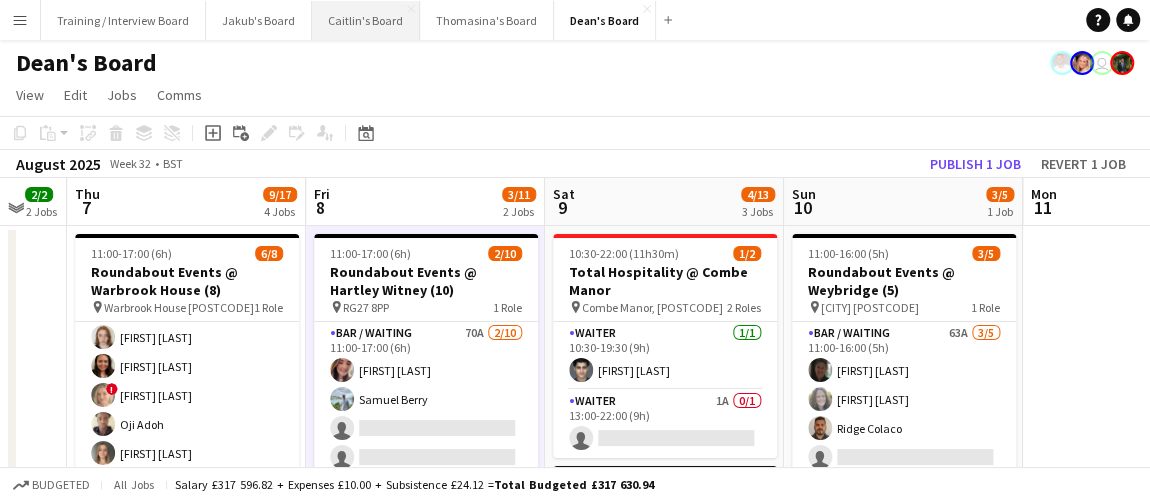 click on "Caitlin's Board
Close" at bounding box center (366, 20) 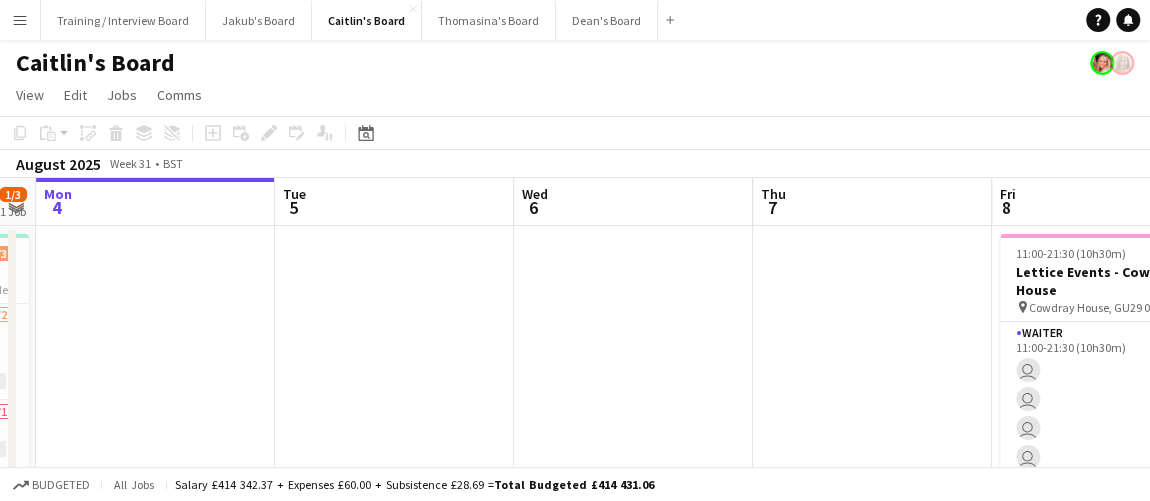 click on "Fri   1   Sat   2   7/7   2 Jobs   Sun   3   1/3   1 Job   Mon   4   Tue   5   Wed   6   Thu   7   Fri   8   4/4   1 Job   Sat   9   29/81   8 Jobs   Sun   10      14:00-18:00 (4h)    1/1   Hog Roast - Chipstead
pin
Coulsdon [POSTAL_CODE]   1 Role   Waiter   1/1   14:00-18:00 (4h)
user
14:30-22:30 (8h)    6/6   (5) Lingfield Park Racecourse
pin
Lingfield Park, [POSTAL_CODE]   2 Roles   Bar / Waiting    2/2   14:30-22:30 (8h)
user
user
Multiskilled - Retail   4/4   14:30-22:30 (8h)
user
user
user
user
12:30-18:30 (6h)    1/3   Hog Roast - Crowborough
pin
Crowborough-[POSTAL_CODE]   2 Roles   Waiter   1/2   12:30-18:30 (6h)
user
single-neutral-actions" at bounding box center [575, 1449] 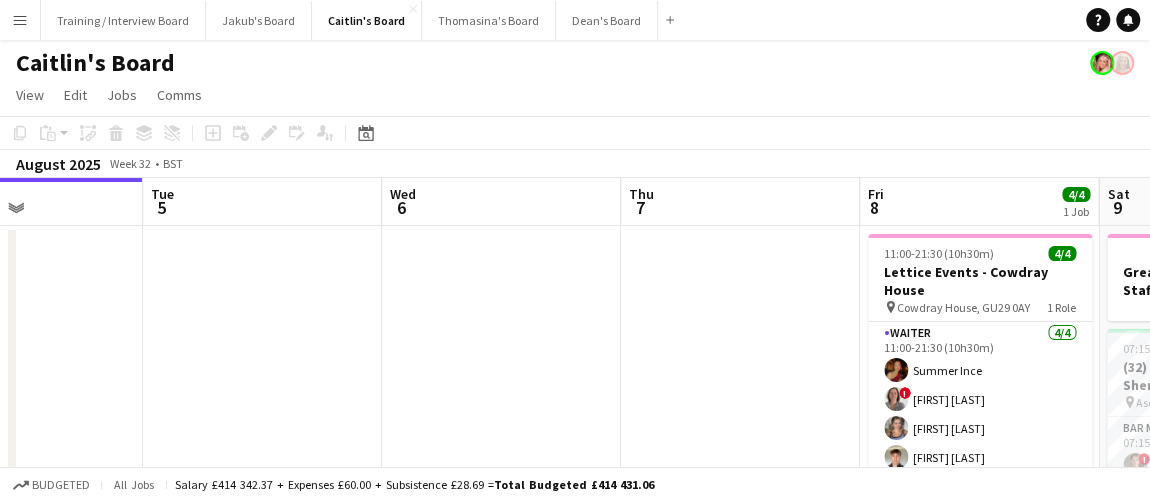 scroll, scrollTop: 0, scrollLeft: 744, axis: horizontal 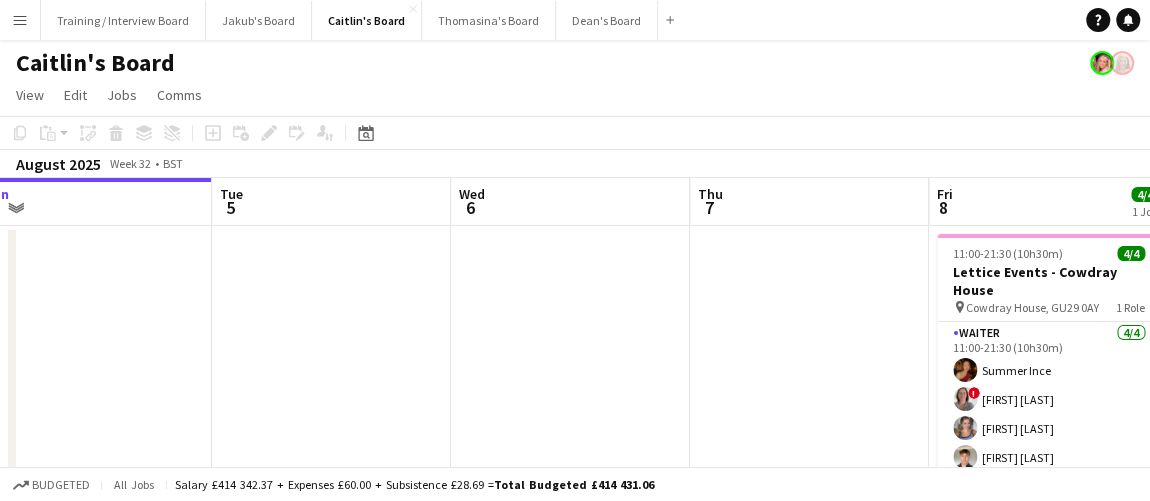 drag, startPoint x: 735, startPoint y: 399, endPoint x: 540, endPoint y: 381, distance: 195.82901 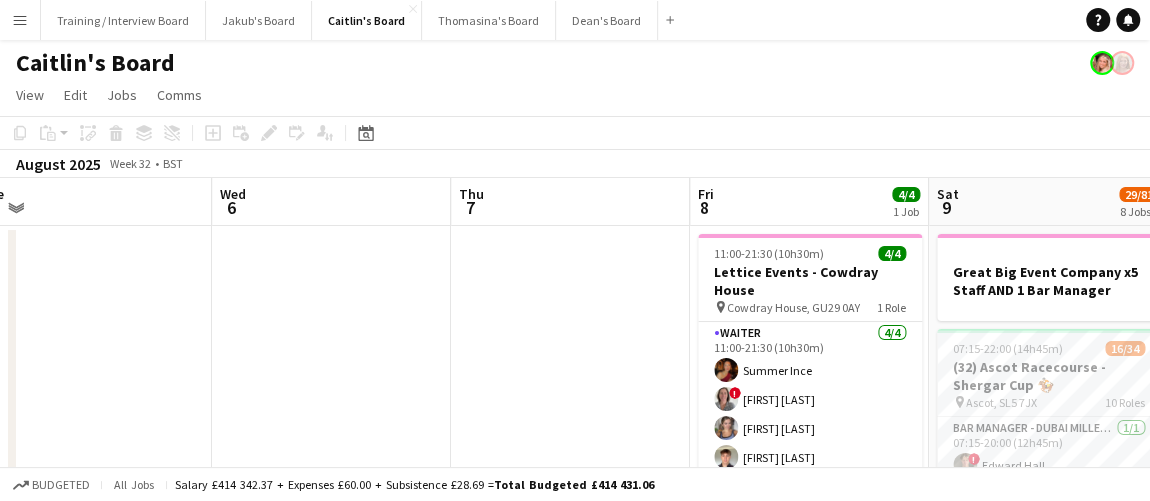 scroll, scrollTop: 0, scrollLeft: 648, axis: horizontal 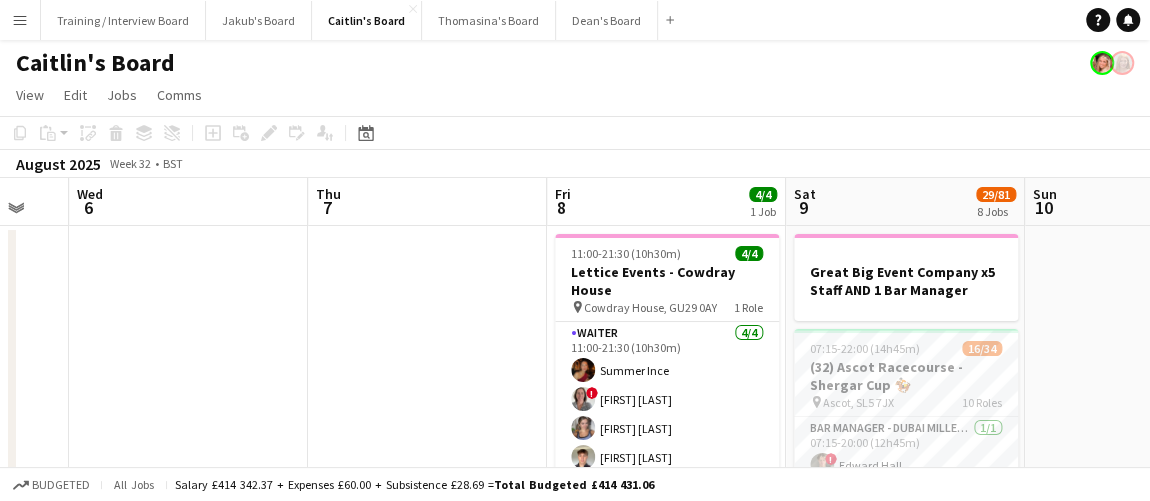 drag, startPoint x: 540, startPoint y: 381, endPoint x: 397, endPoint y: 373, distance: 143.2236 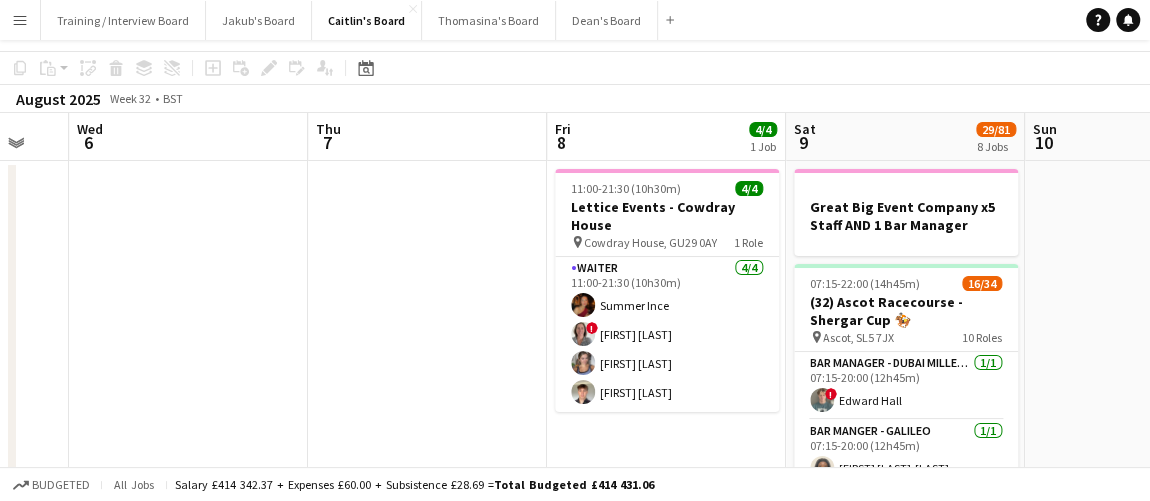 scroll, scrollTop: 0, scrollLeft: 0, axis: both 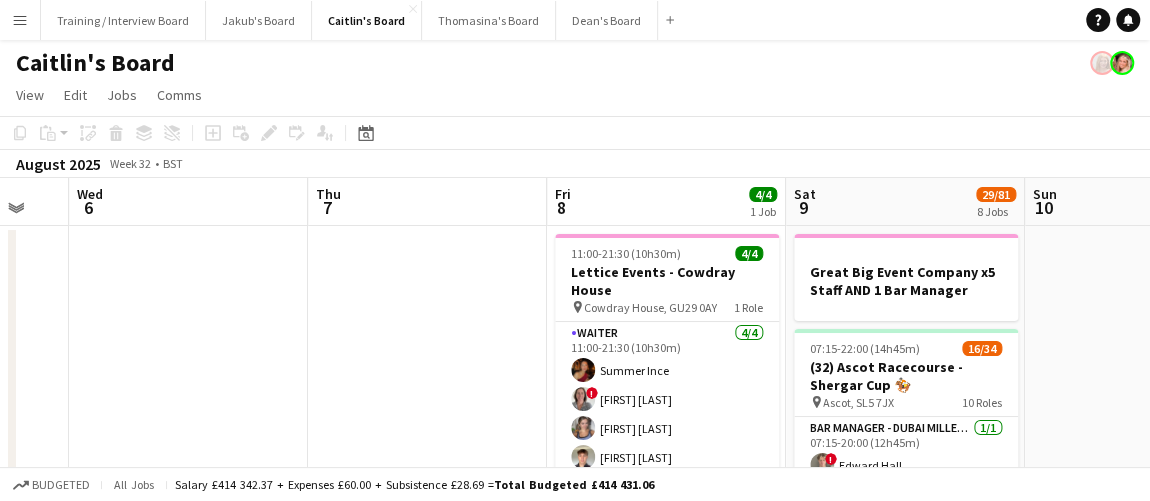 click at bounding box center (1144, 1289) 